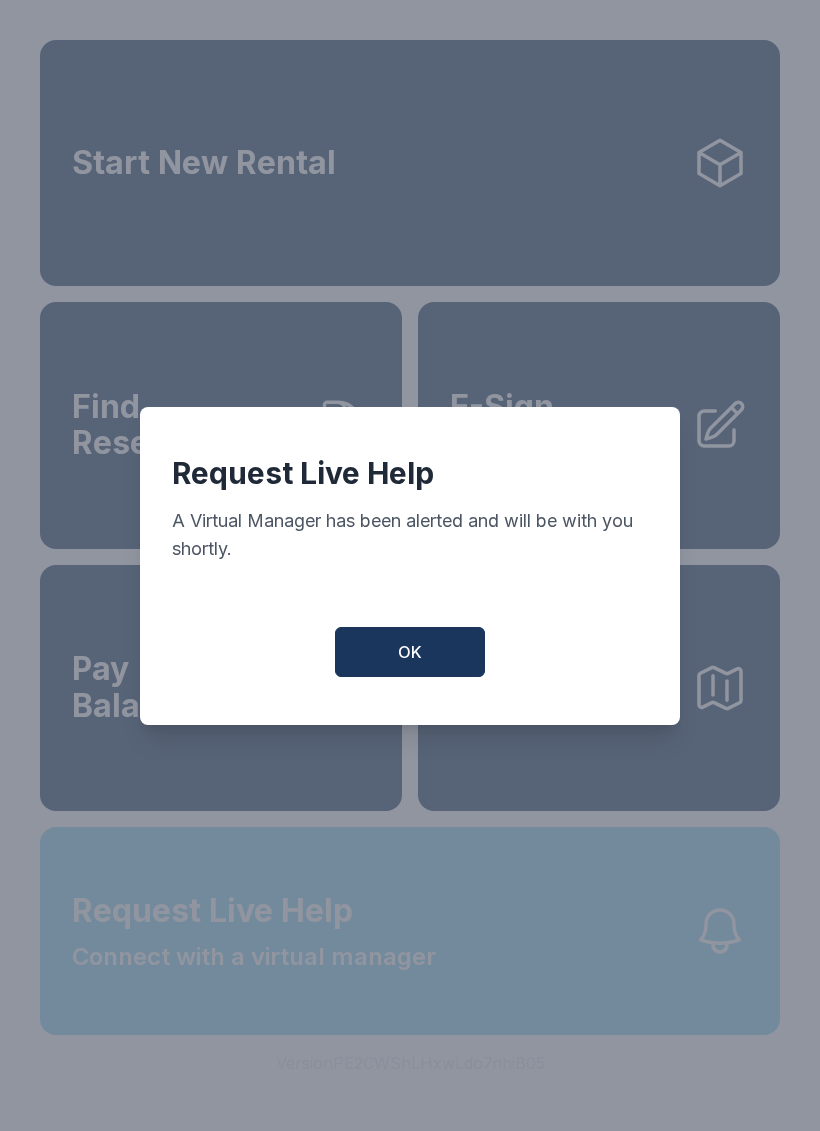 scroll, scrollTop: 0, scrollLeft: 0, axis: both 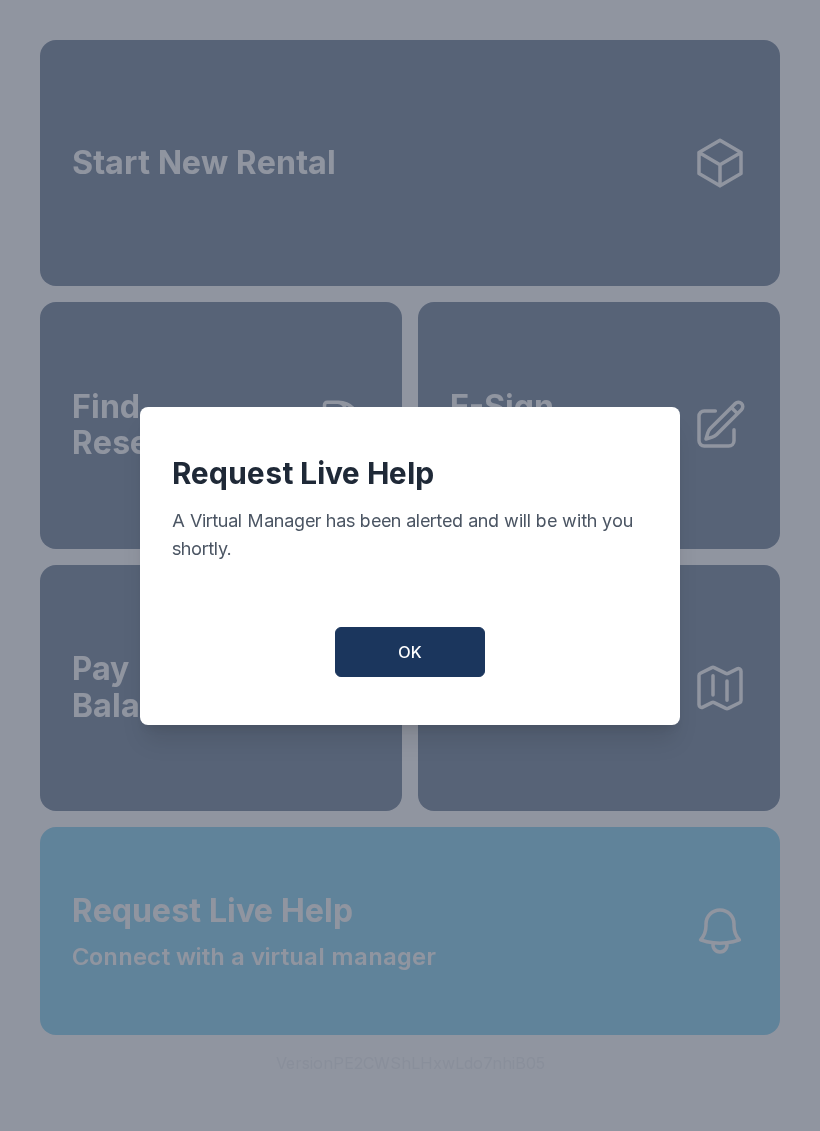 click on "OK" at bounding box center [410, 652] 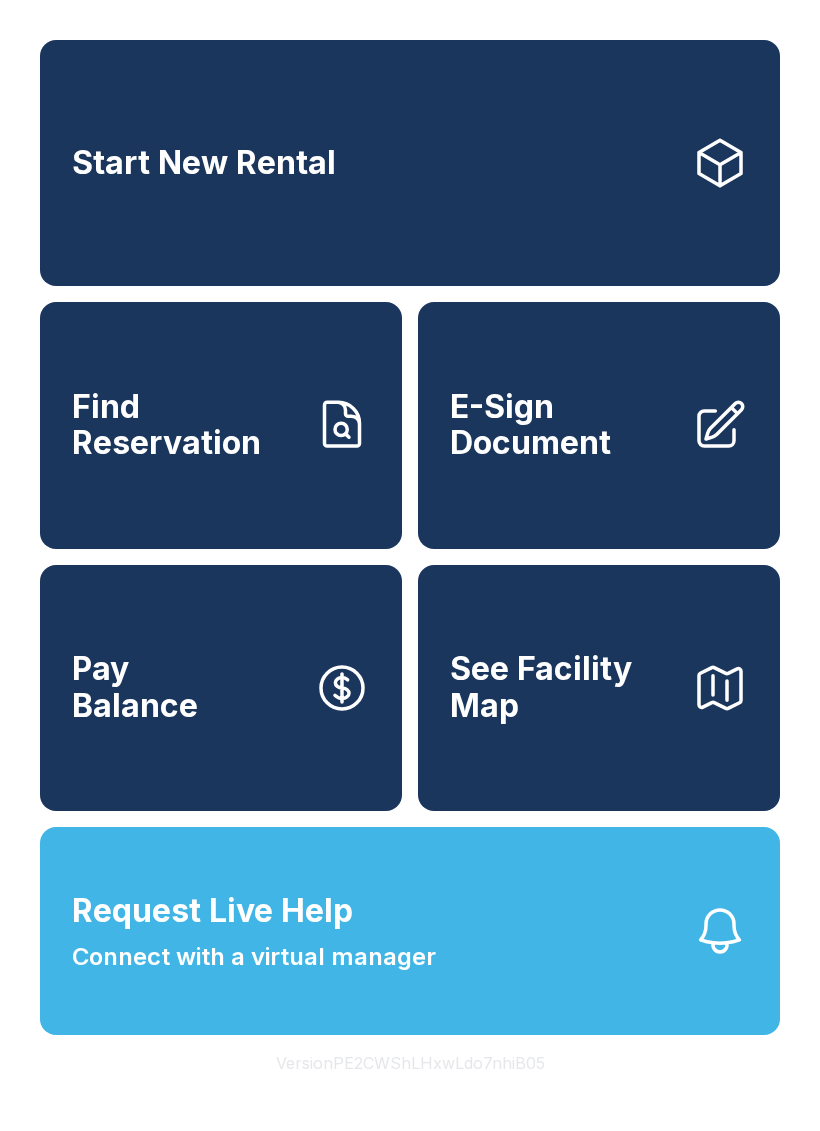 click on "Request Live Help Connect with a virtual manager" at bounding box center [254, 931] 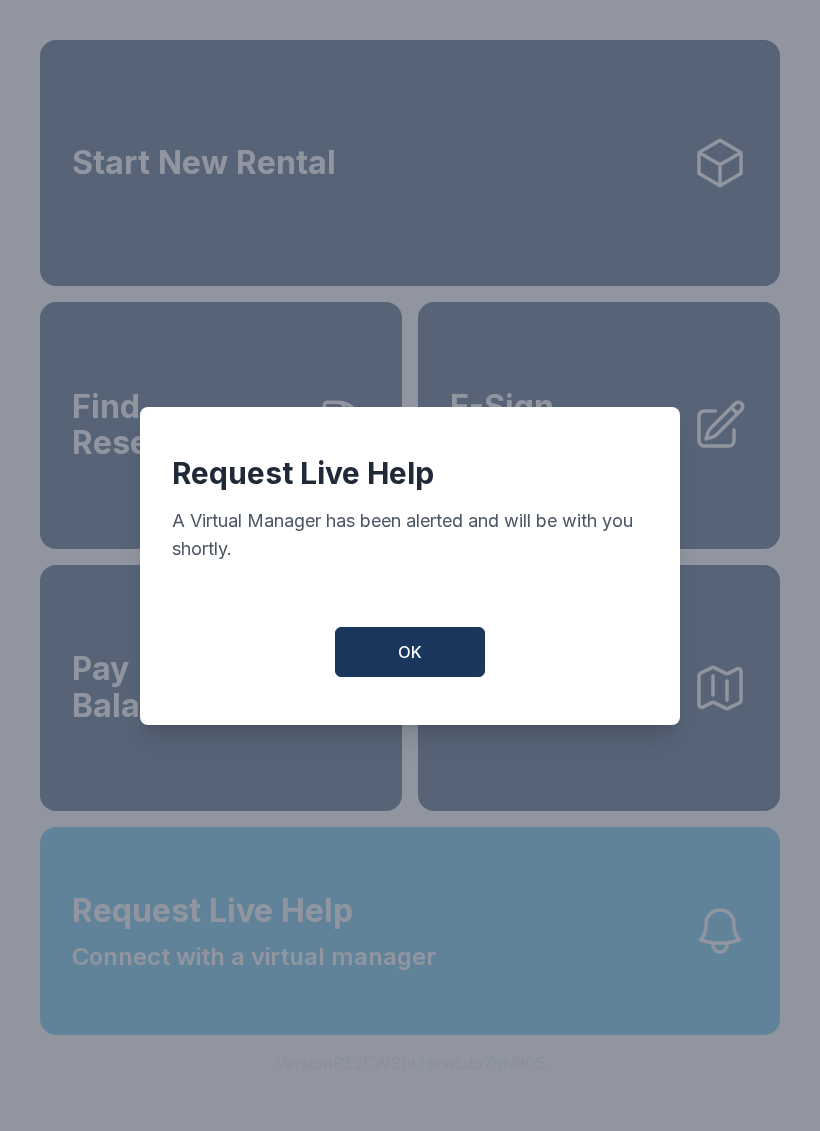 click on "OK" at bounding box center [410, 652] 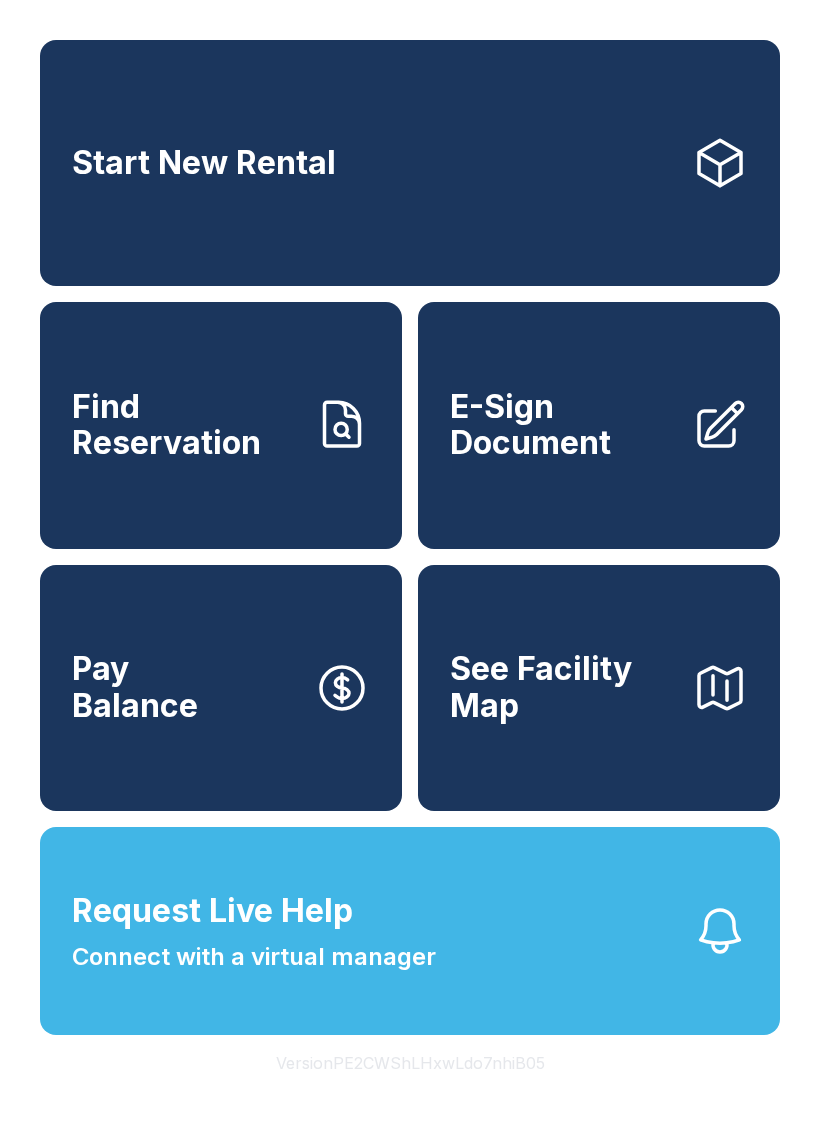 click on "Find Reservation" at bounding box center [185, 425] 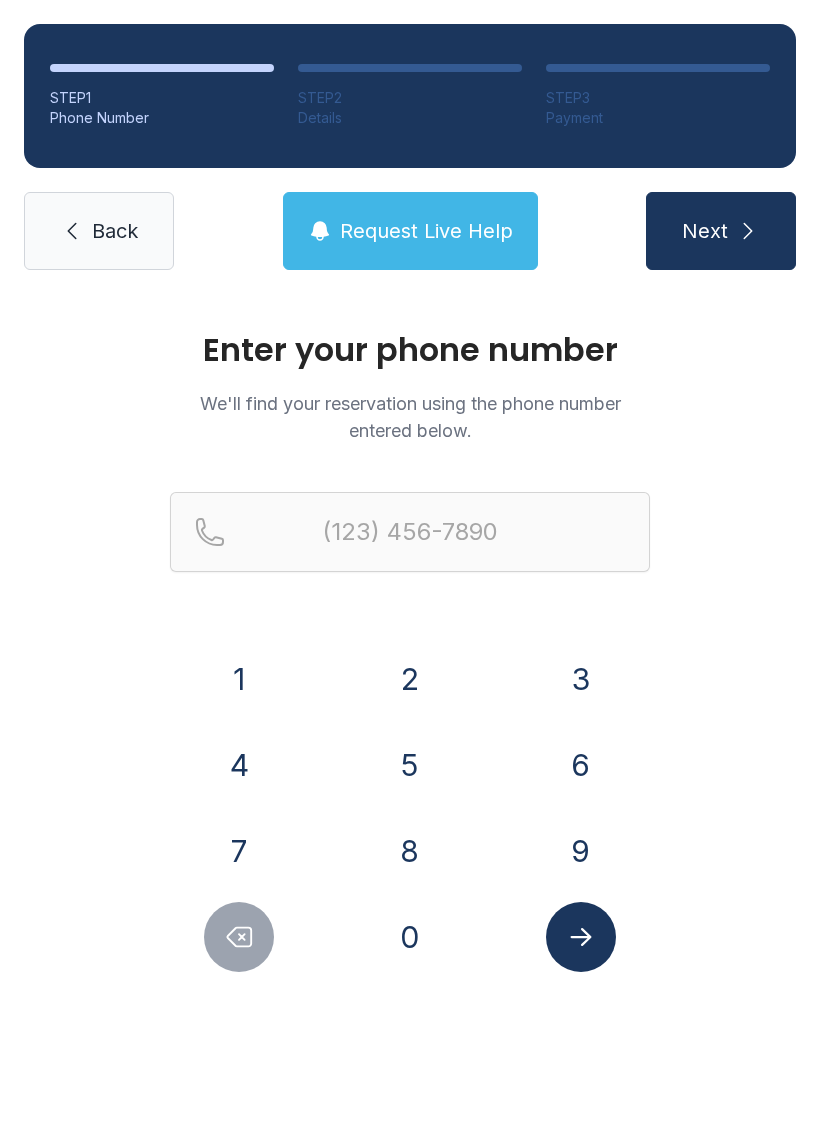 click on "8" at bounding box center [410, 851] 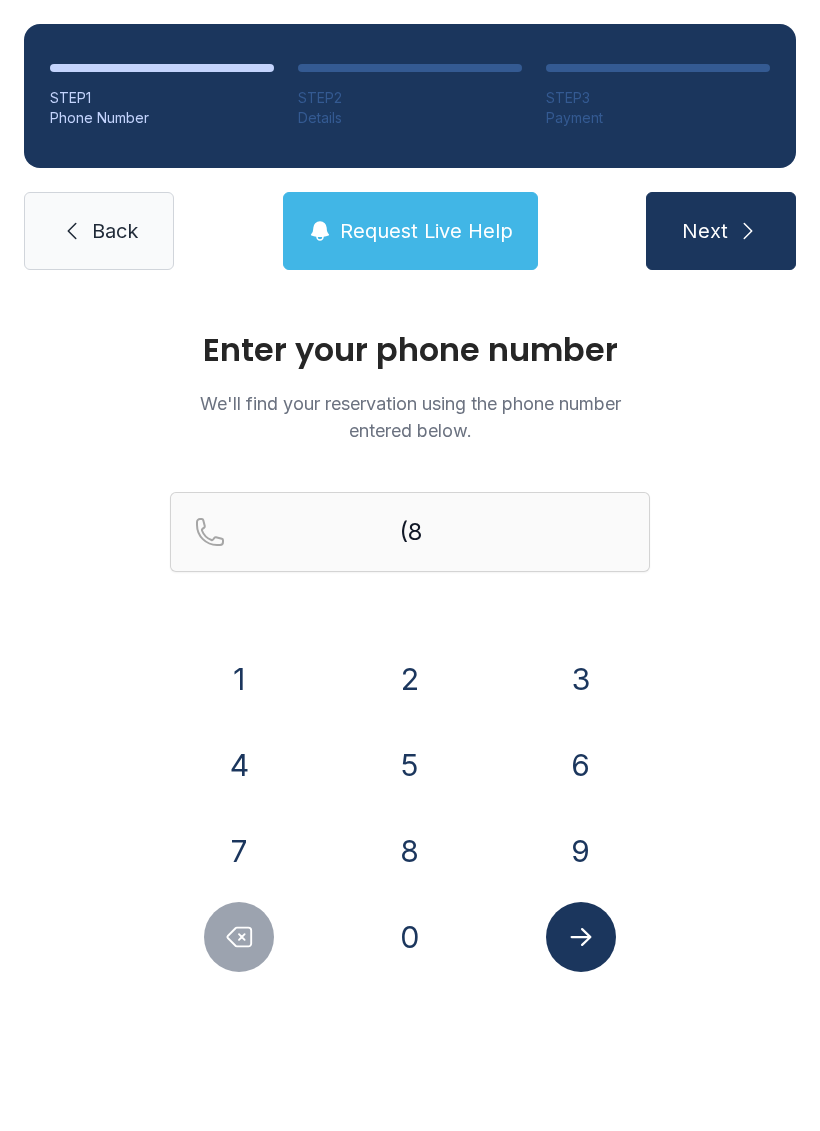 click on "0" at bounding box center [410, 937] 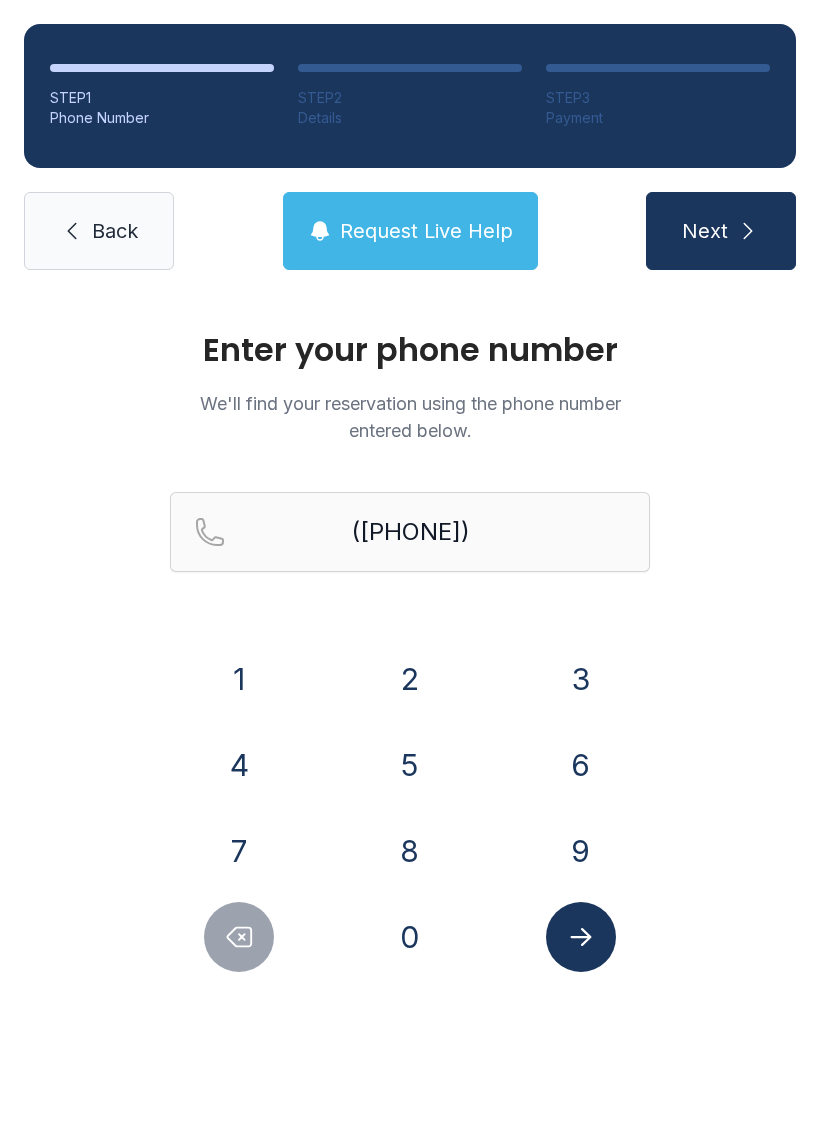 click on "3" at bounding box center (581, 679) 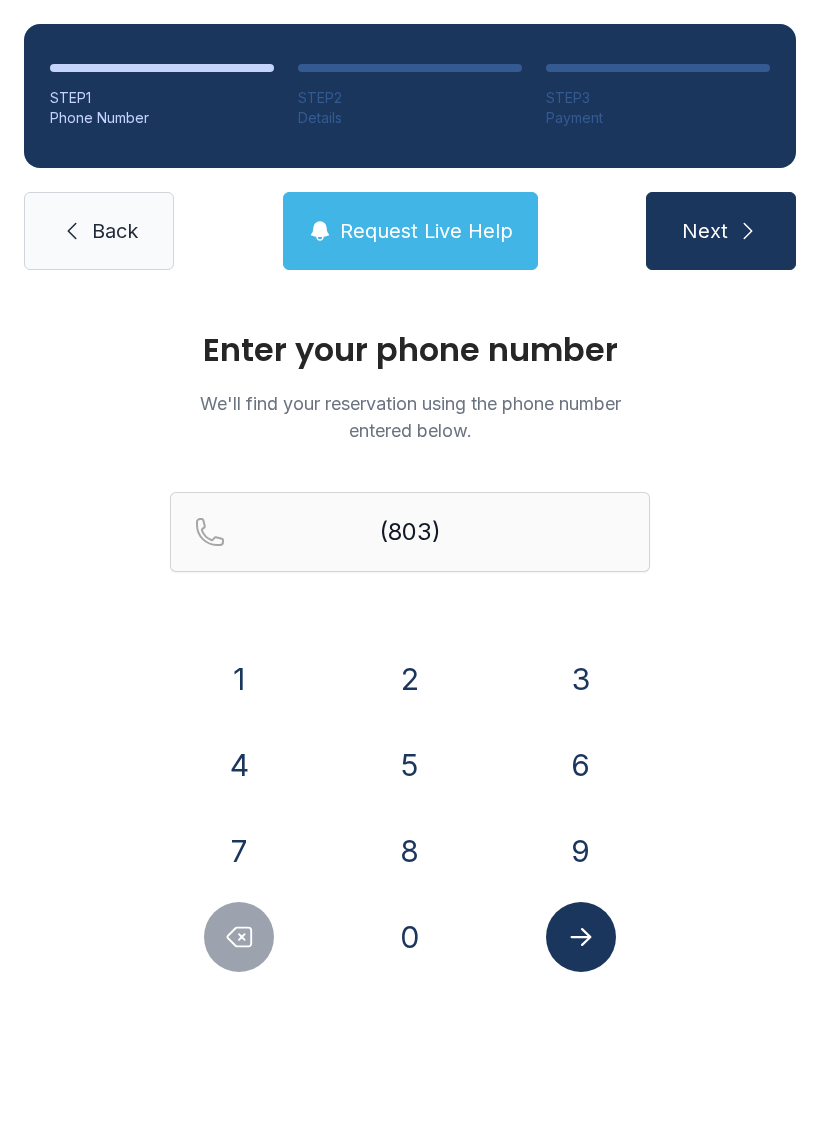 click on "4" at bounding box center [239, 765] 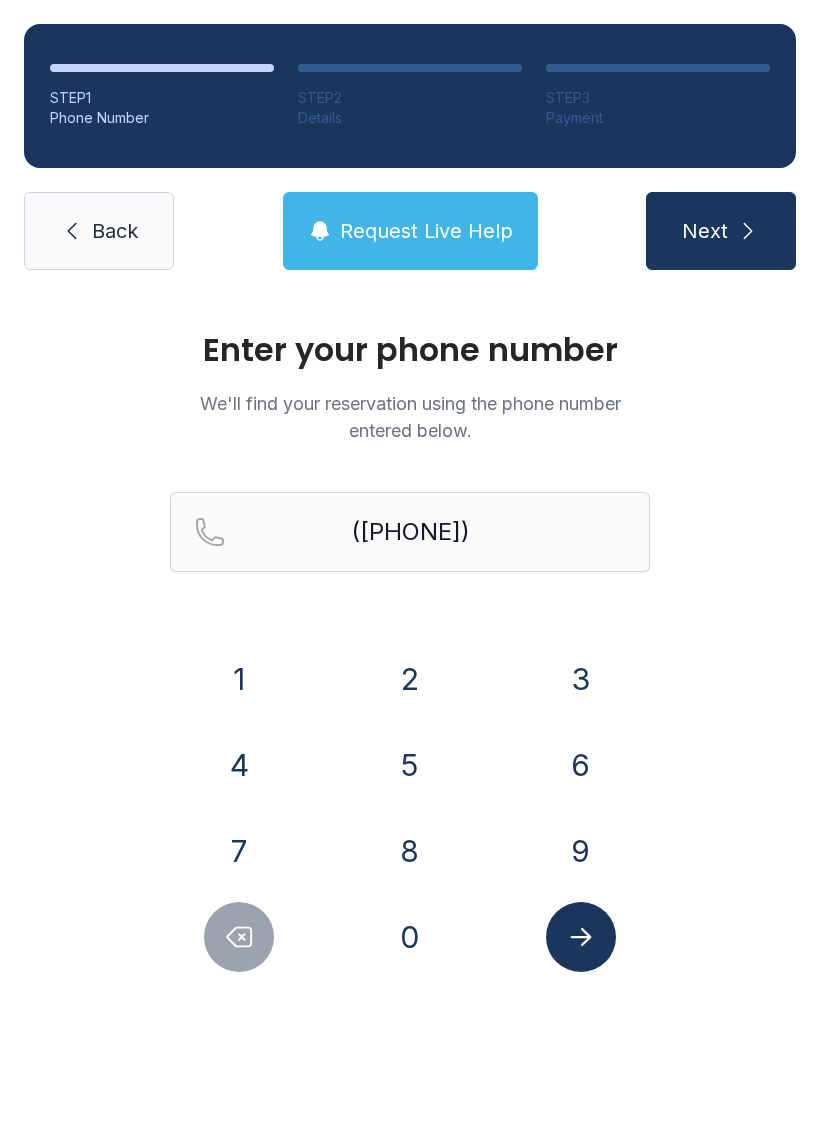 click on "1" at bounding box center [239, 679] 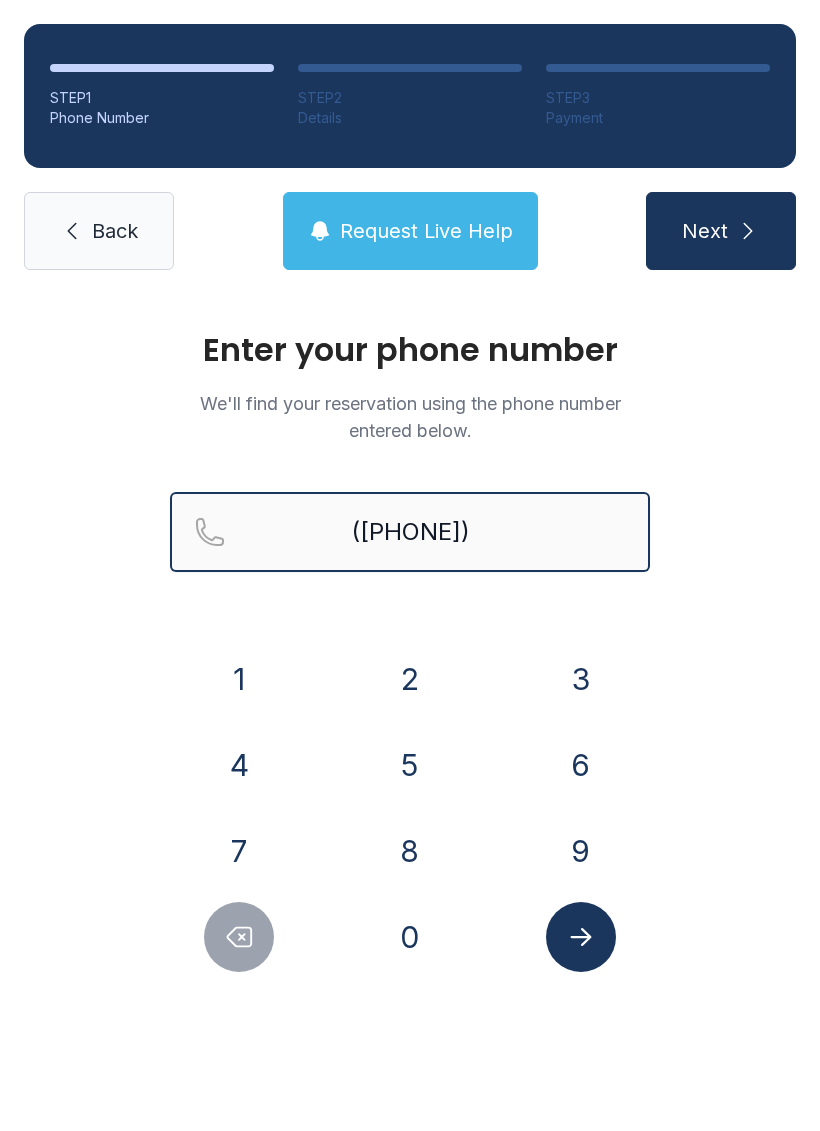 click on "([PHONE])" at bounding box center (410, 532) 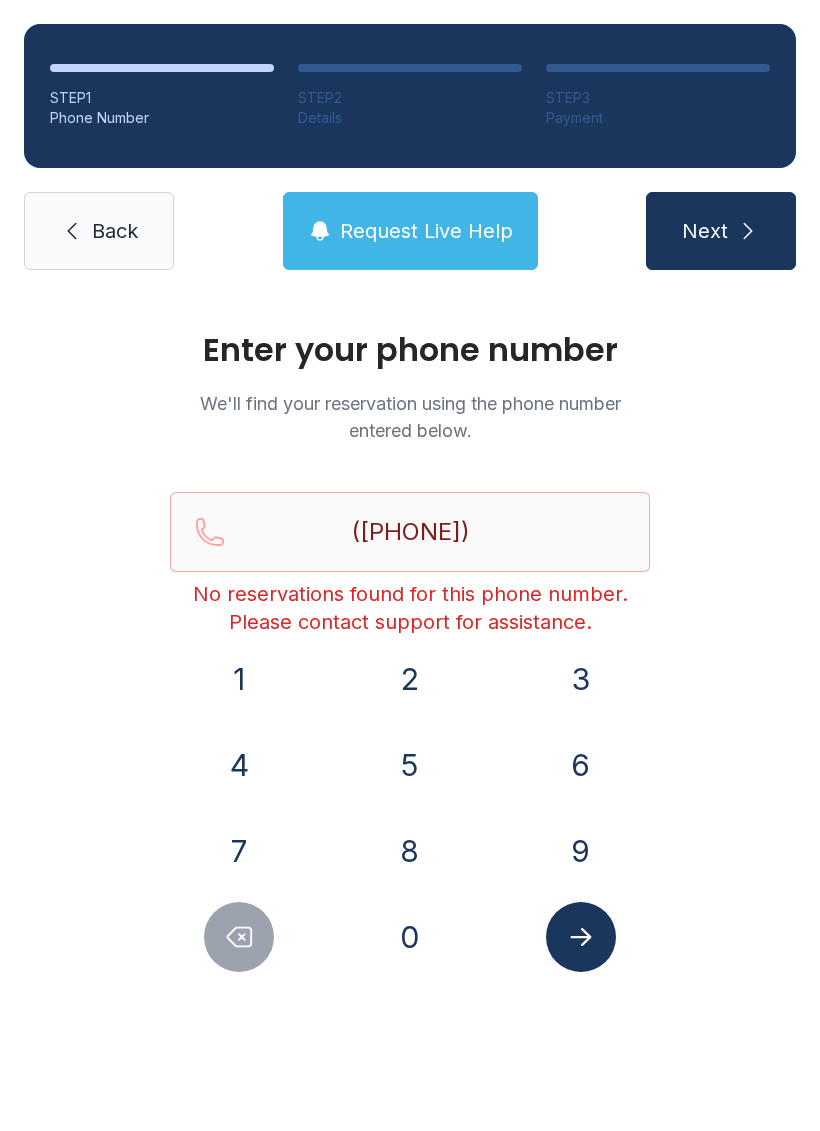 click on "Request Live Help" at bounding box center [426, 231] 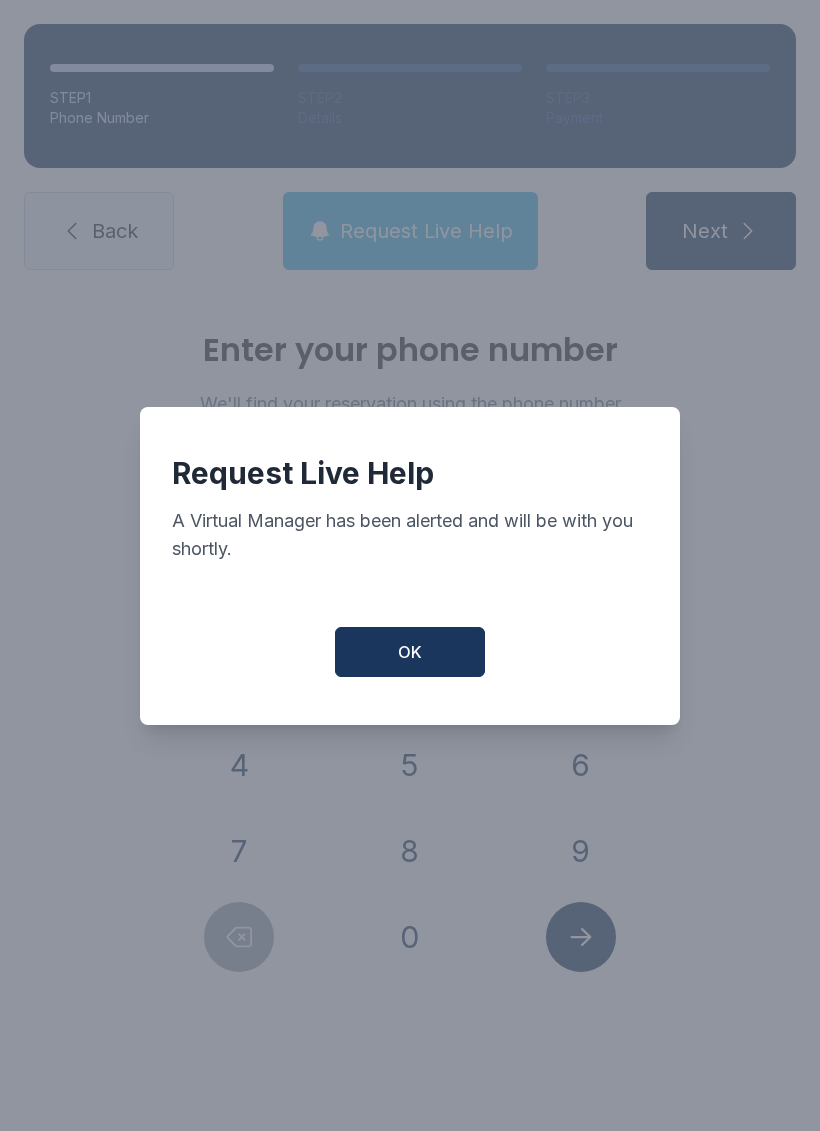 click on "OK" at bounding box center (410, 652) 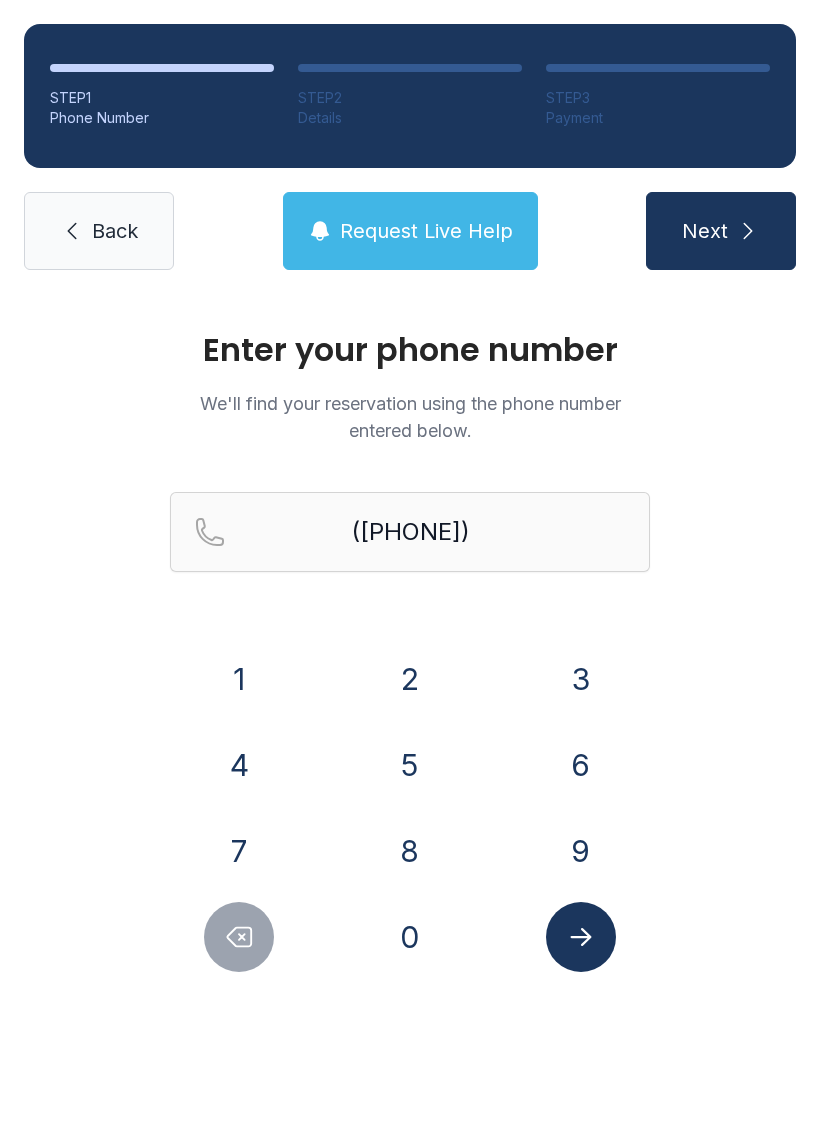 click on "Back" at bounding box center (99, 231) 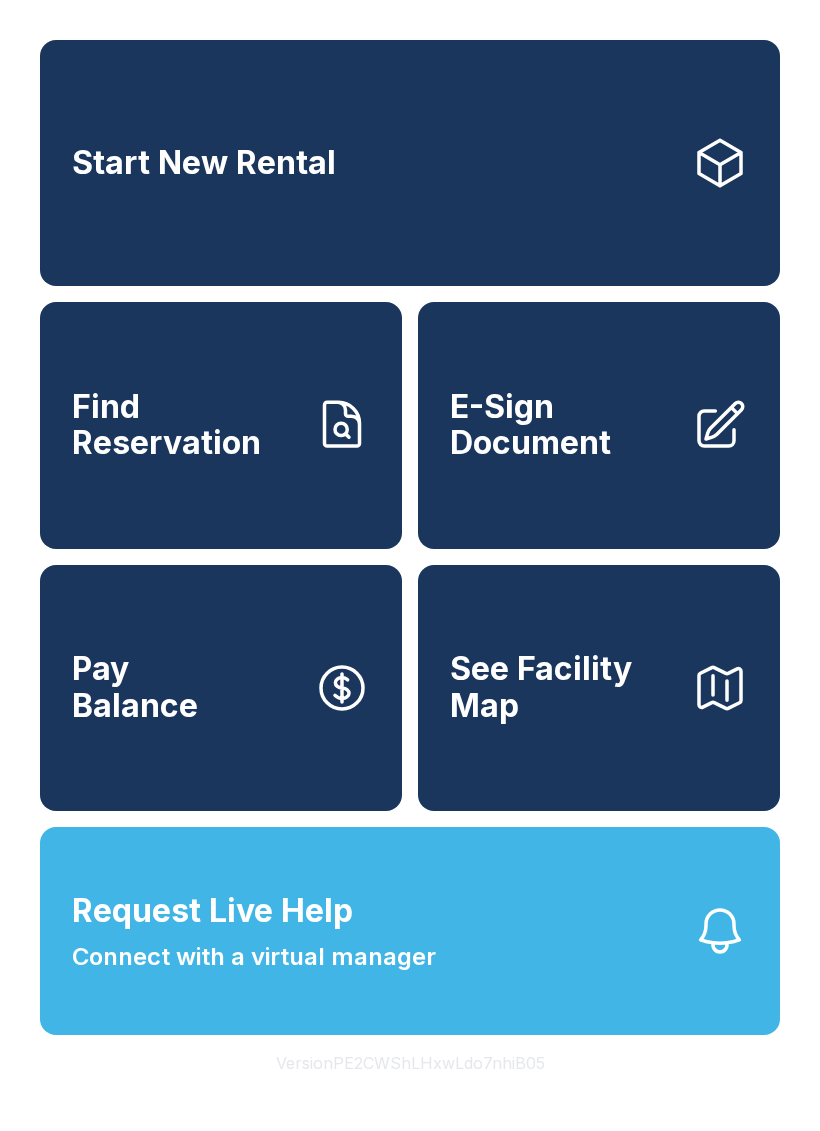 click on "E-Sign Document" at bounding box center [563, 425] 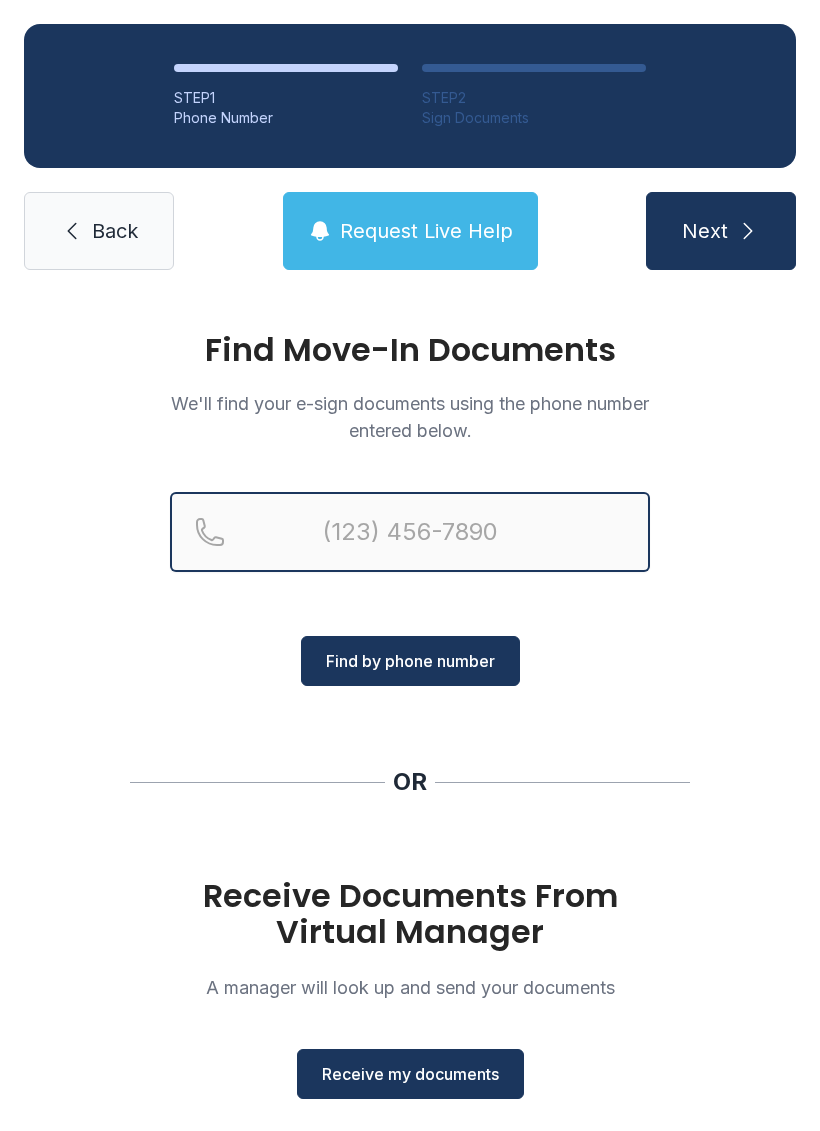 click at bounding box center (410, 532) 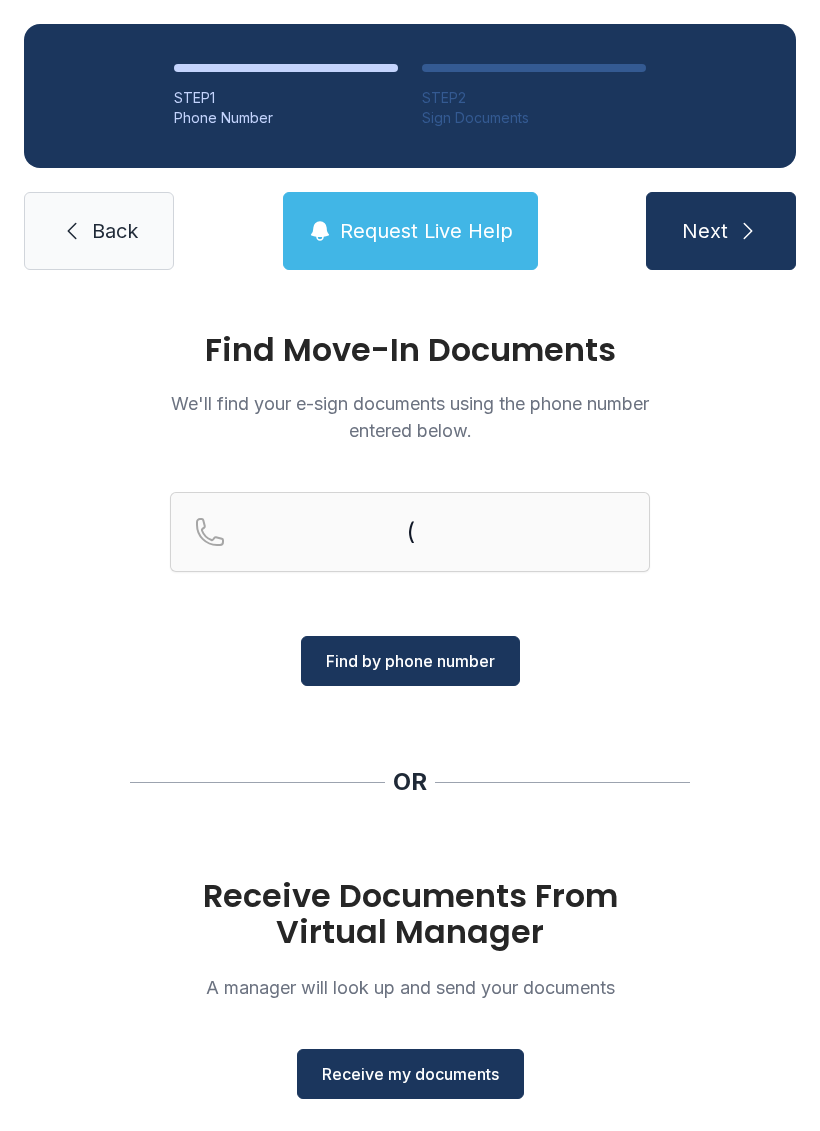 click on "Find Move-In Documents We'll find your e-sign documents using the phone number entered below. ( Find by phone number OR Receive Documents From Virtual Manager A manager will look up and send your documents Receive my documents" at bounding box center (410, 736) 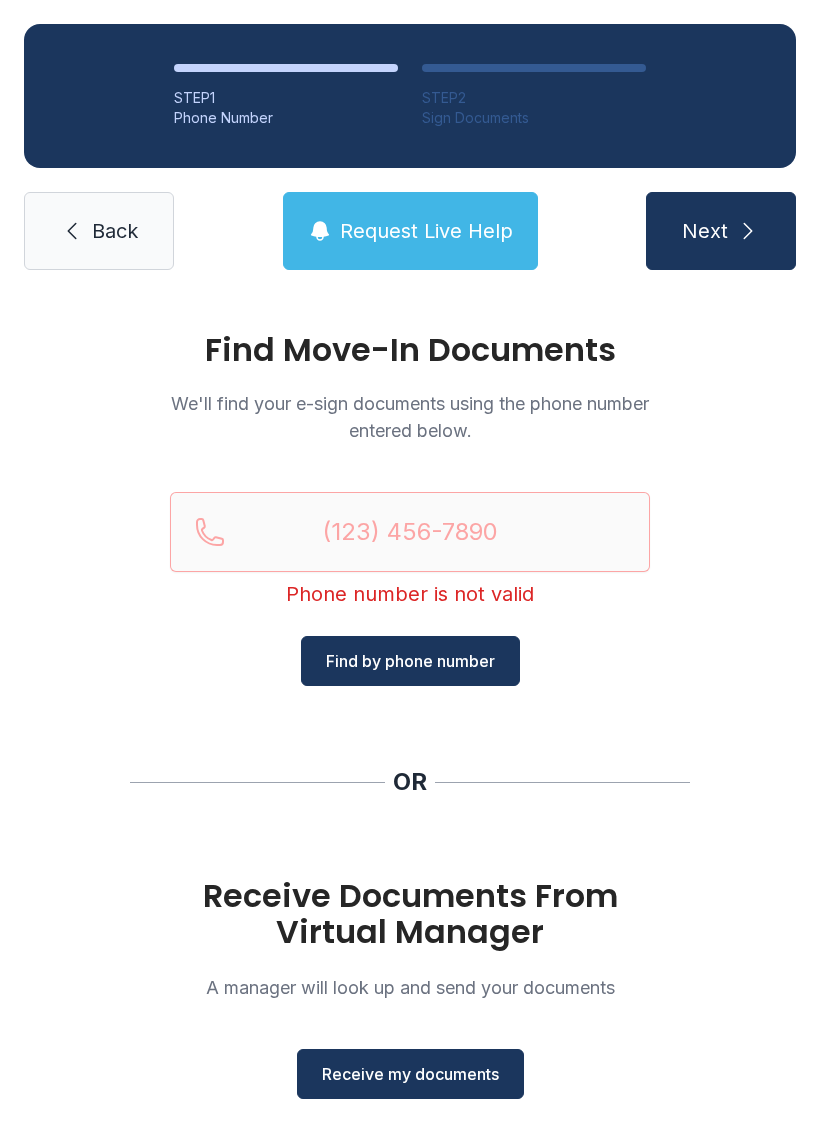 click 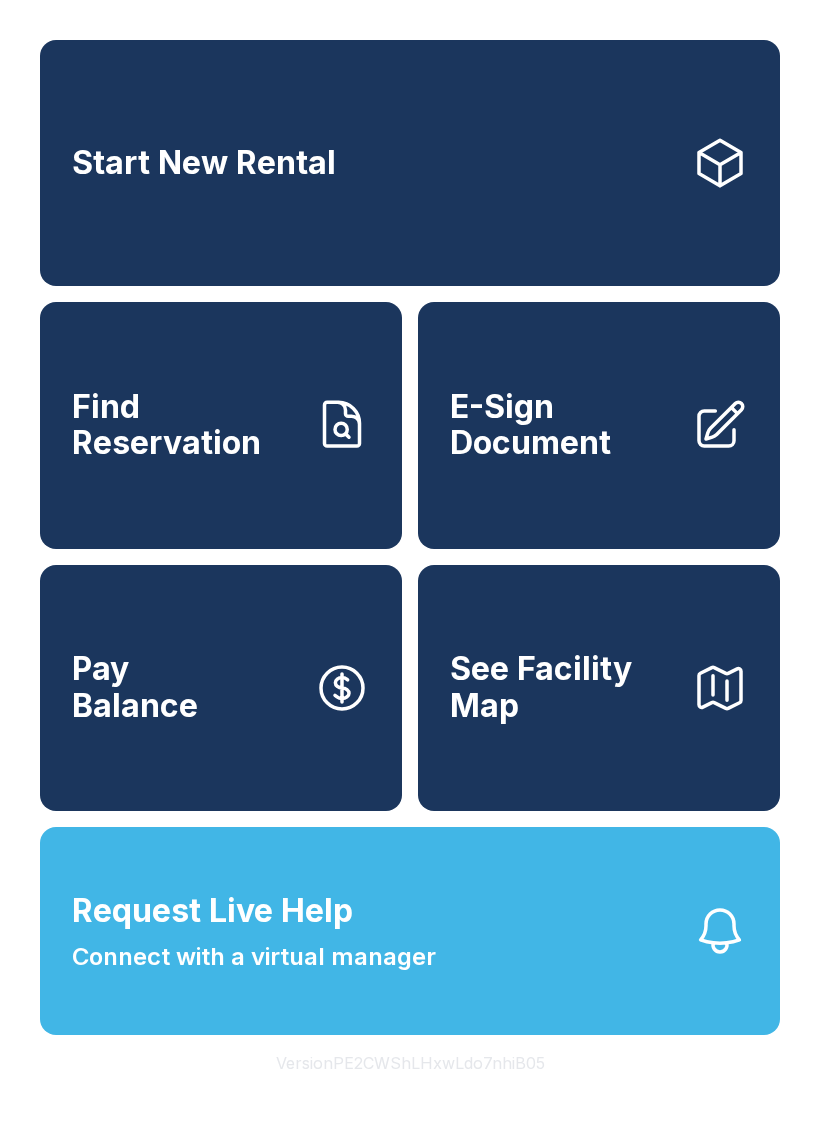 click on "See Facility Map" at bounding box center [563, 687] 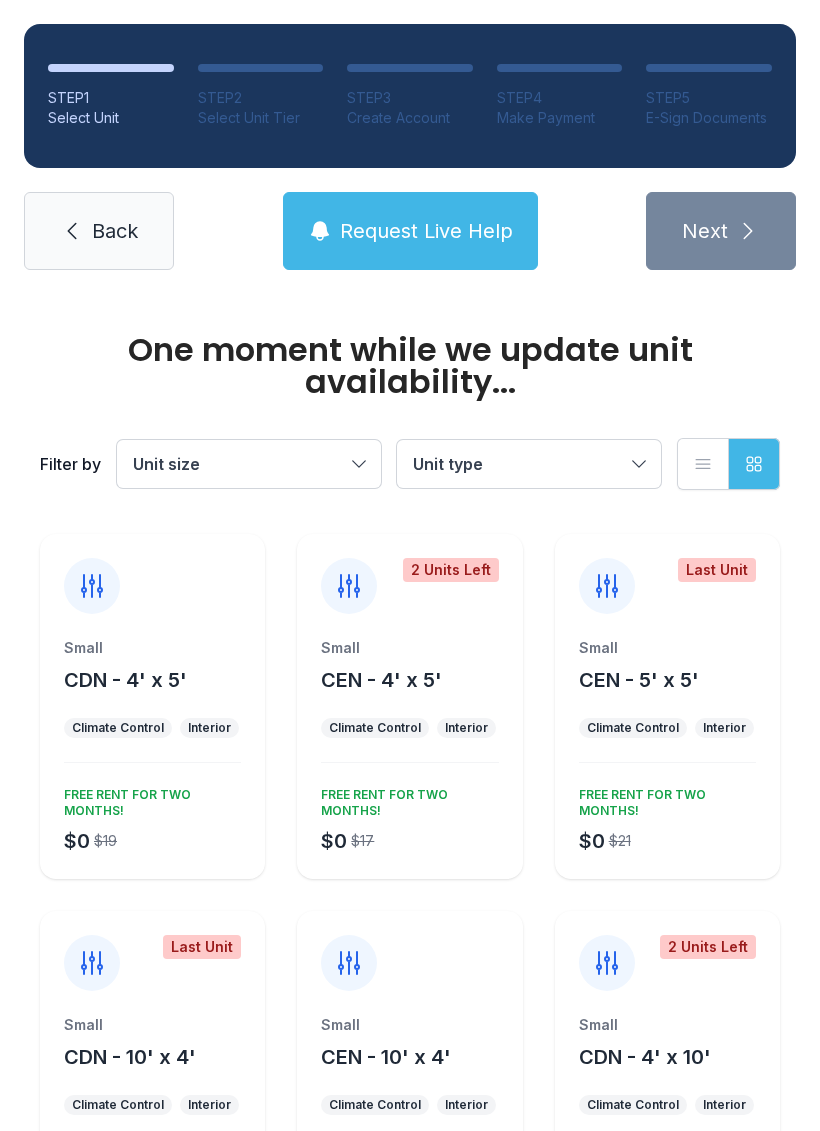 scroll, scrollTop: 0, scrollLeft: 0, axis: both 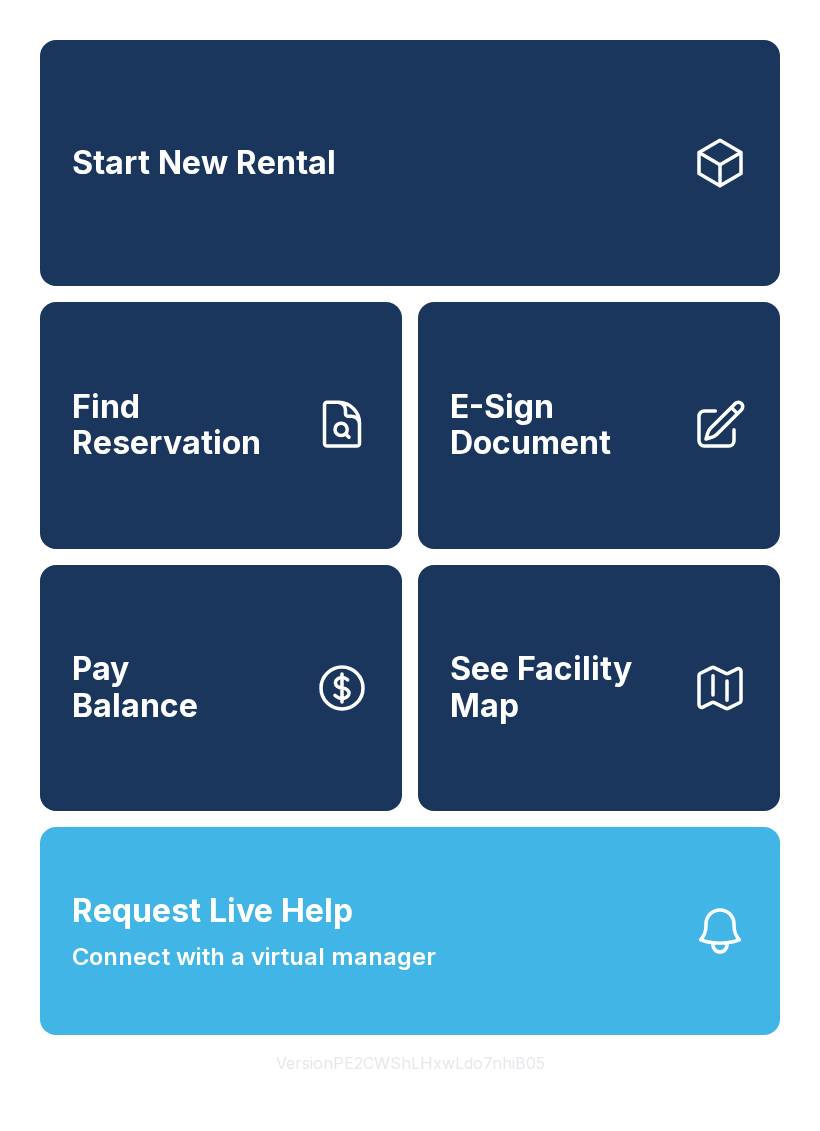 click on "Pay  Balance" at bounding box center [221, 688] 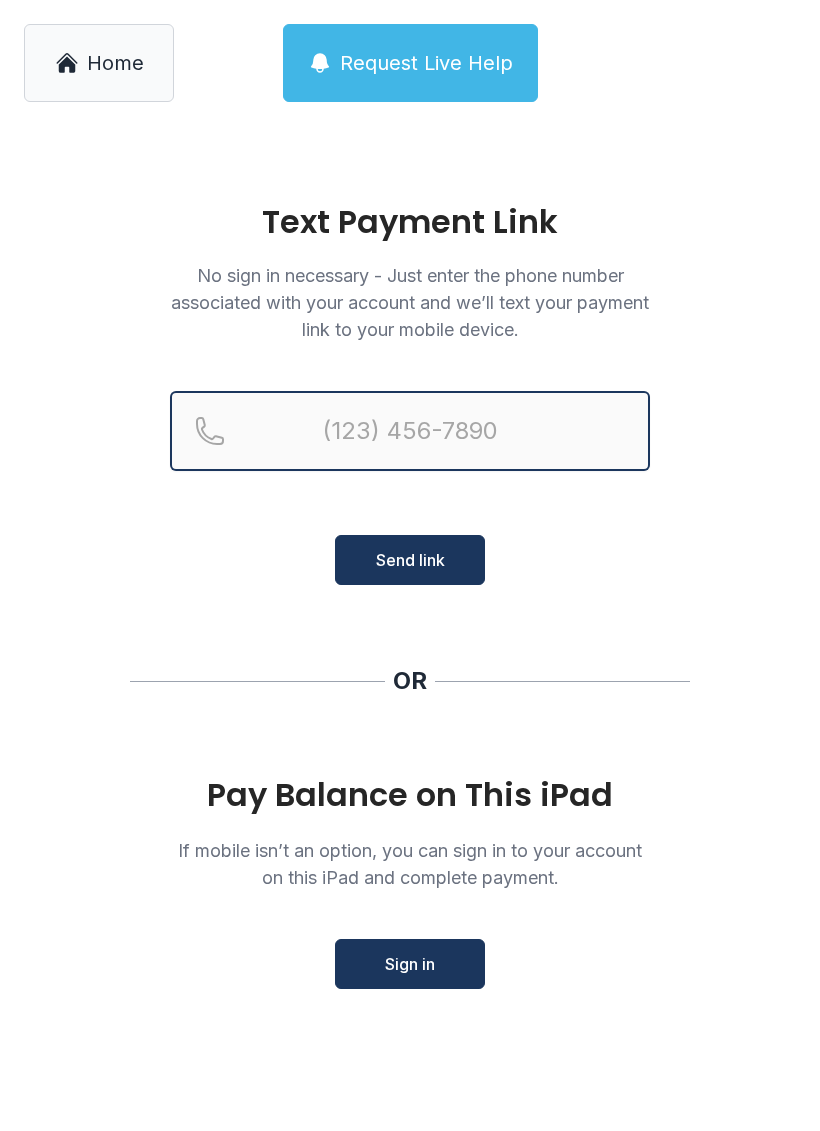 click at bounding box center (410, 431) 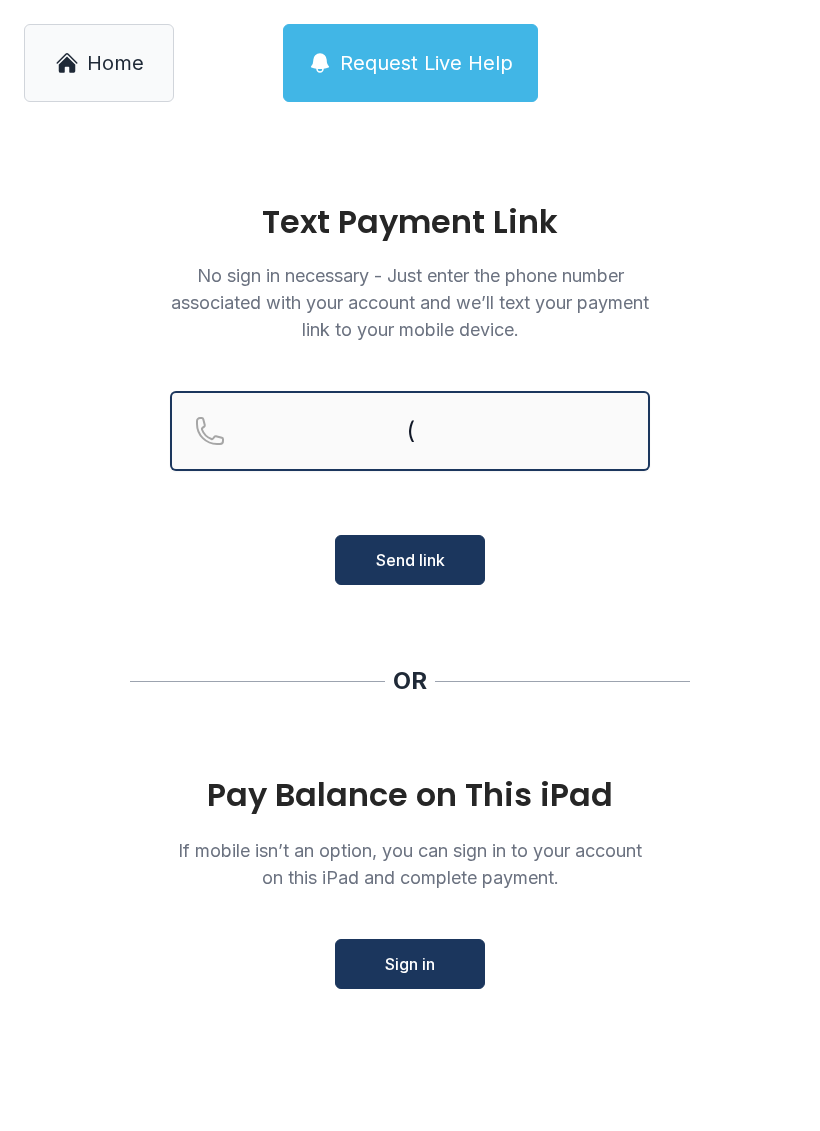 type on "(" 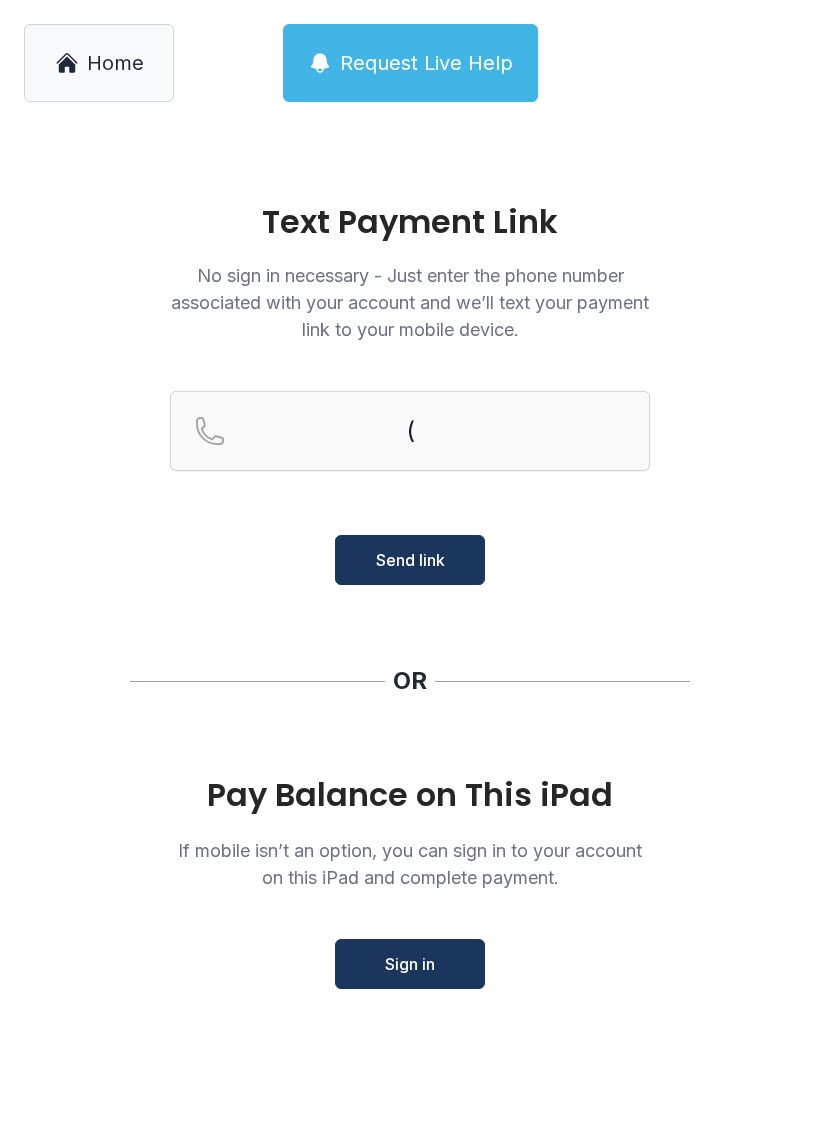 type 